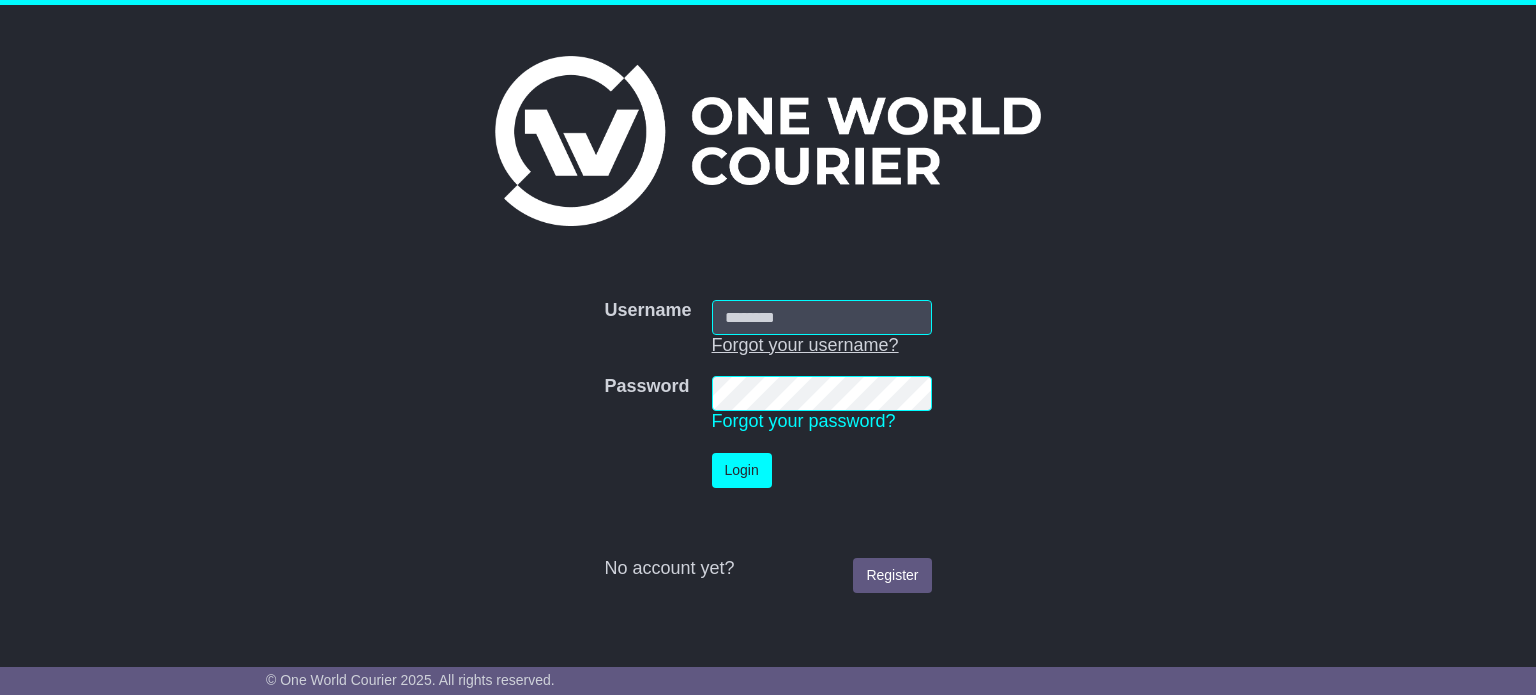 scroll, scrollTop: 0, scrollLeft: 0, axis: both 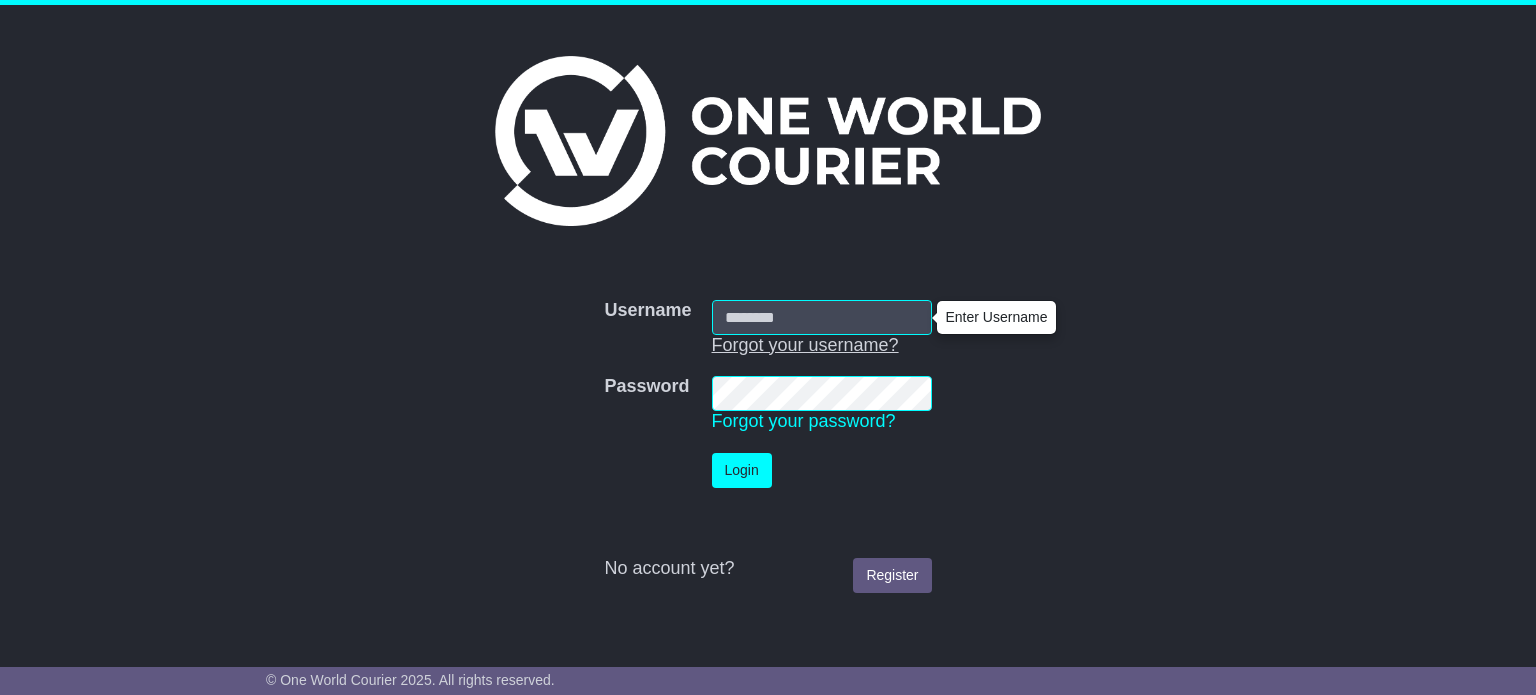 click on "Login" at bounding box center [742, 470] 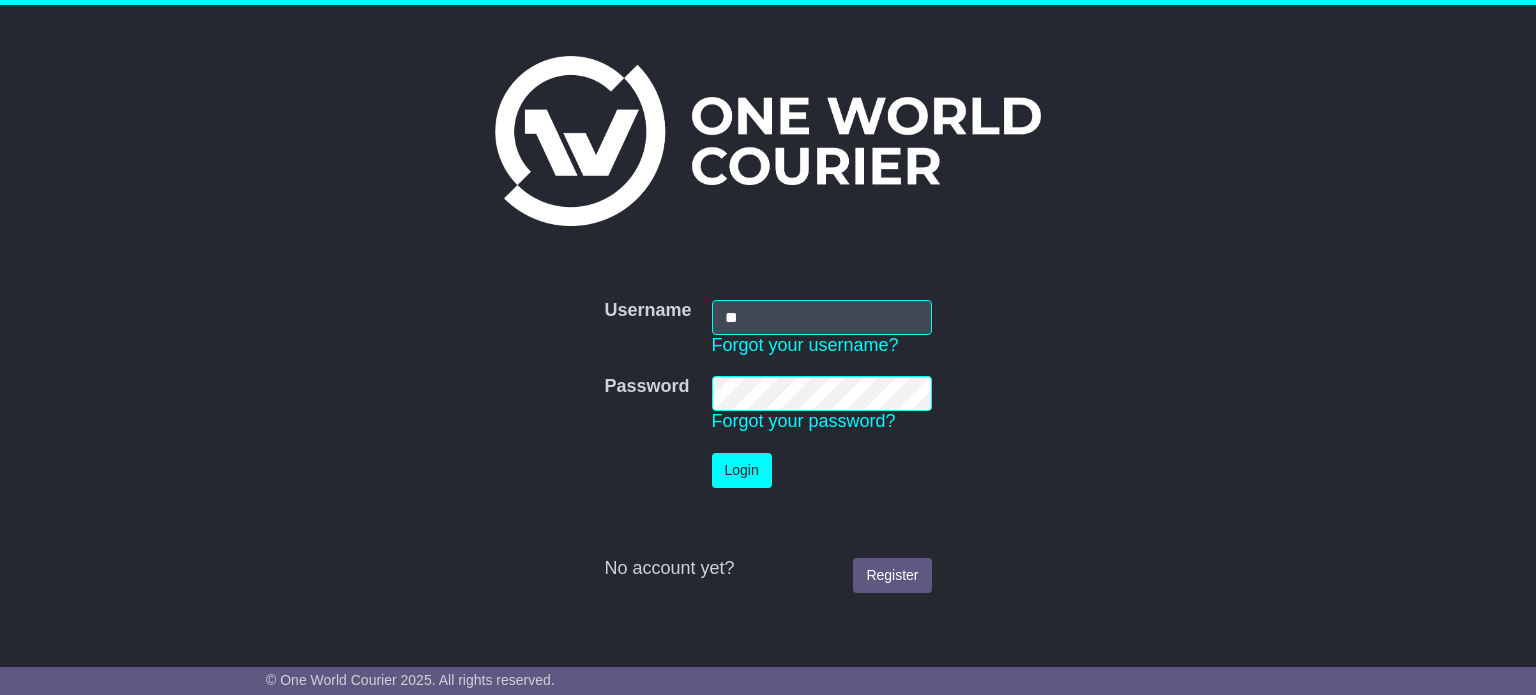 click on "Username
Username
**
Forgot your username?
Password
Password
Forgot your password?
Login
Register" at bounding box center (768, 446) 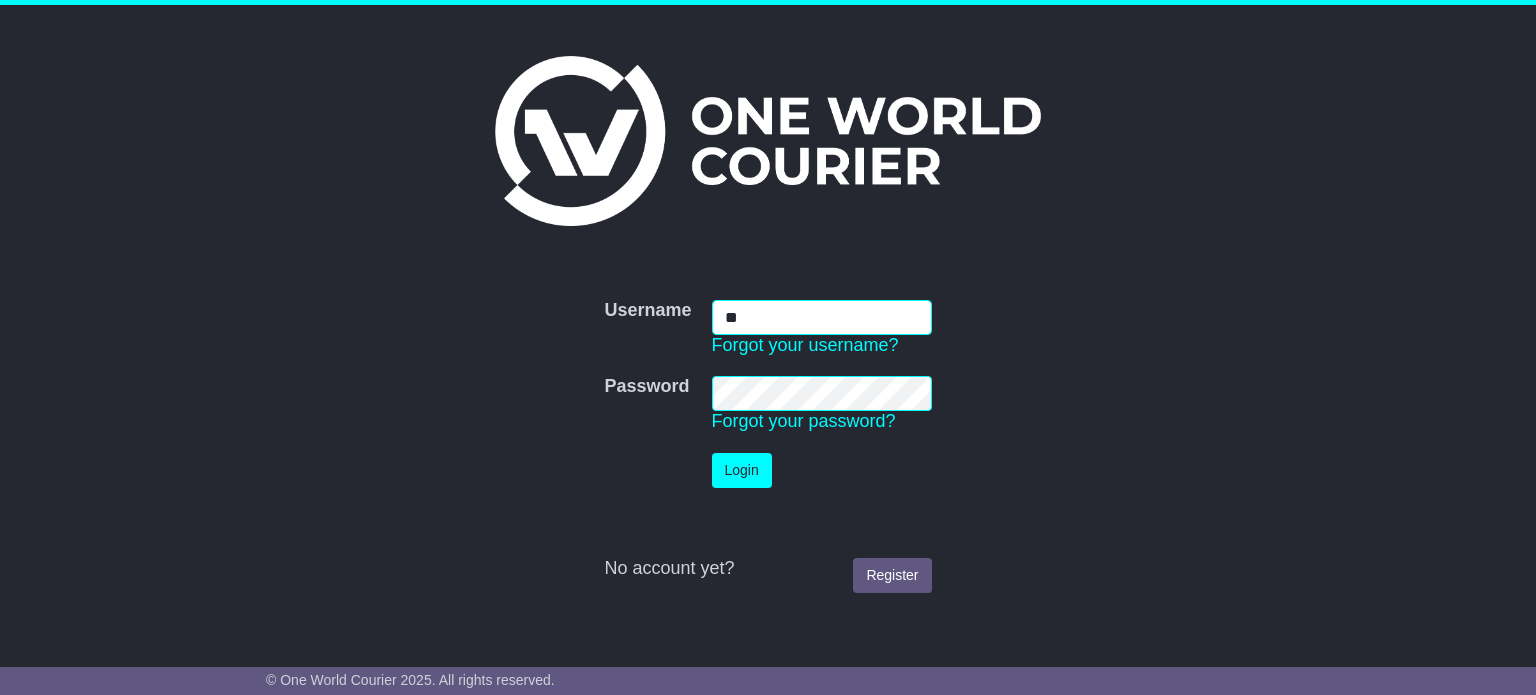 click on "**" at bounding box center [822, 317] 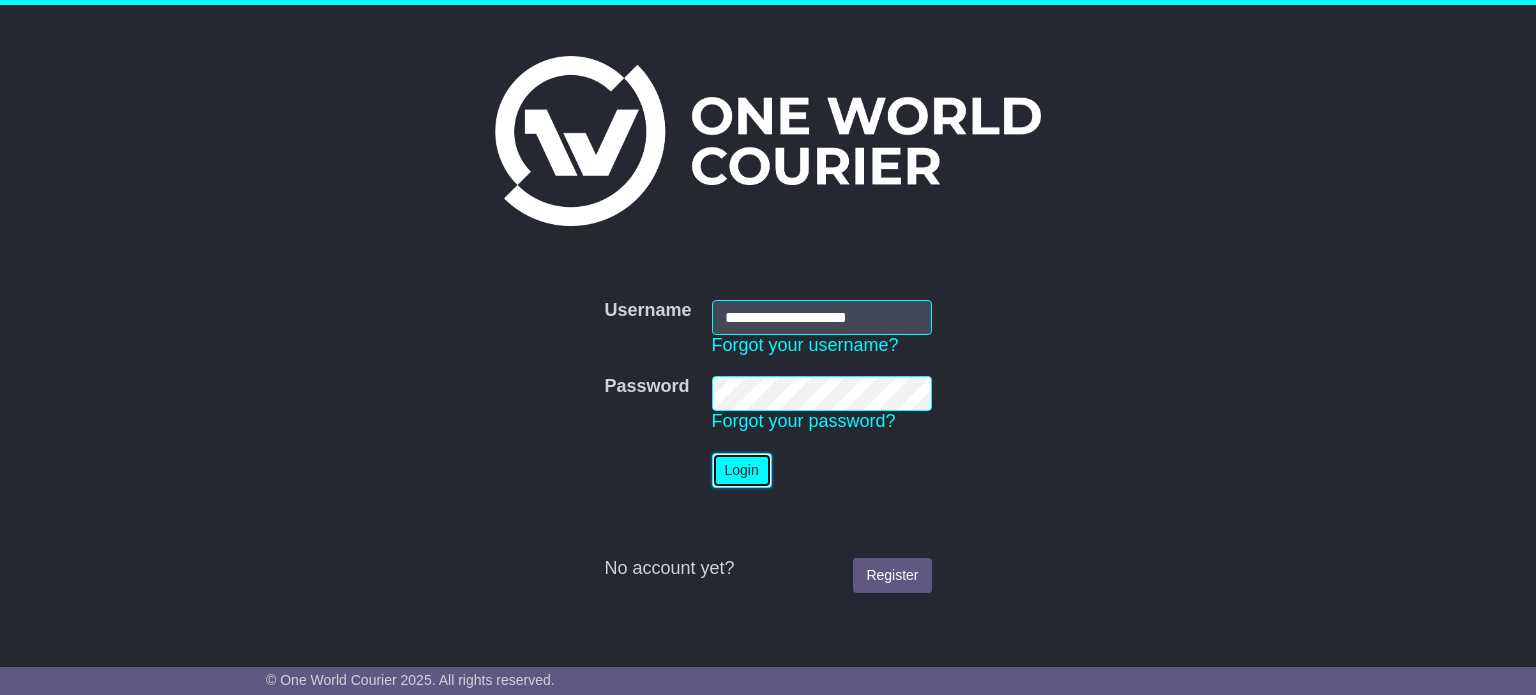 click on "Login" at bounding box center [742, 470] 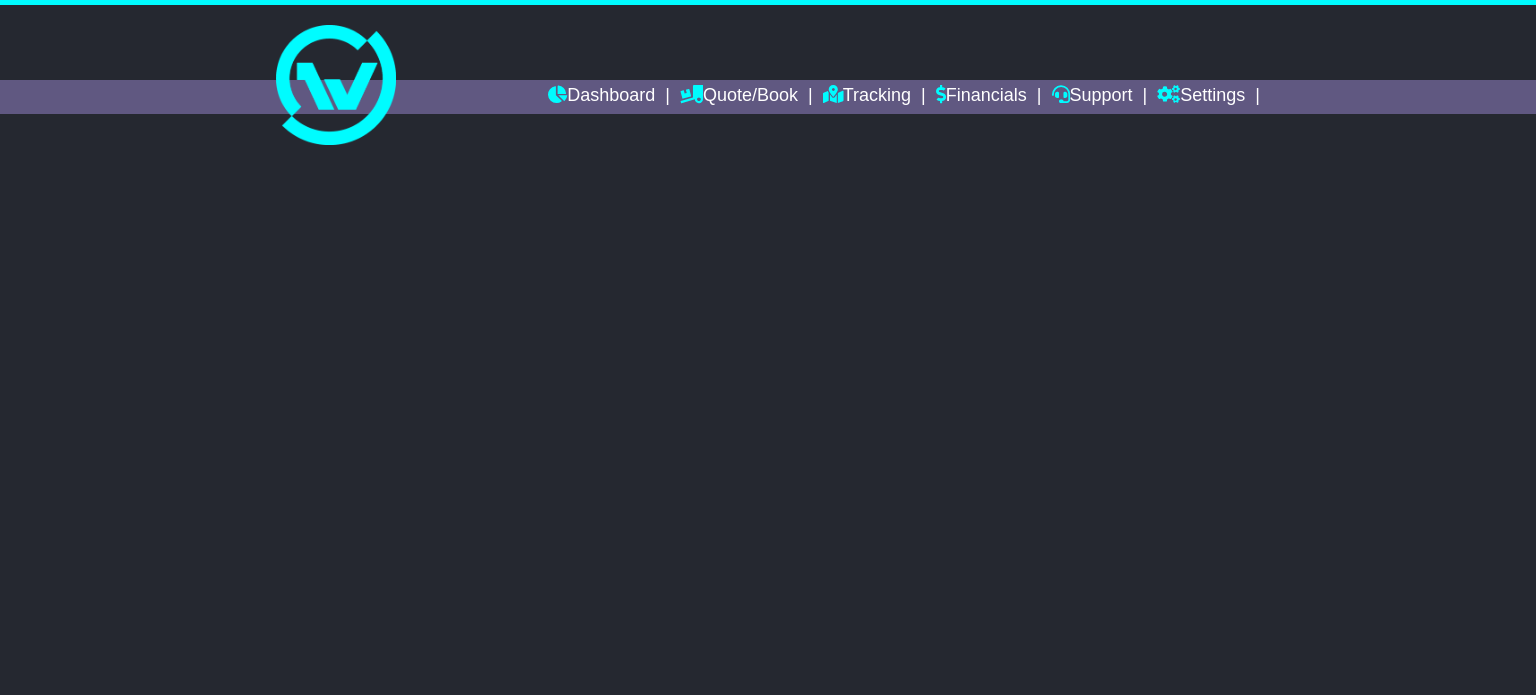 scroll, scrollTop: 0, scrollLeft: 0, axis: both 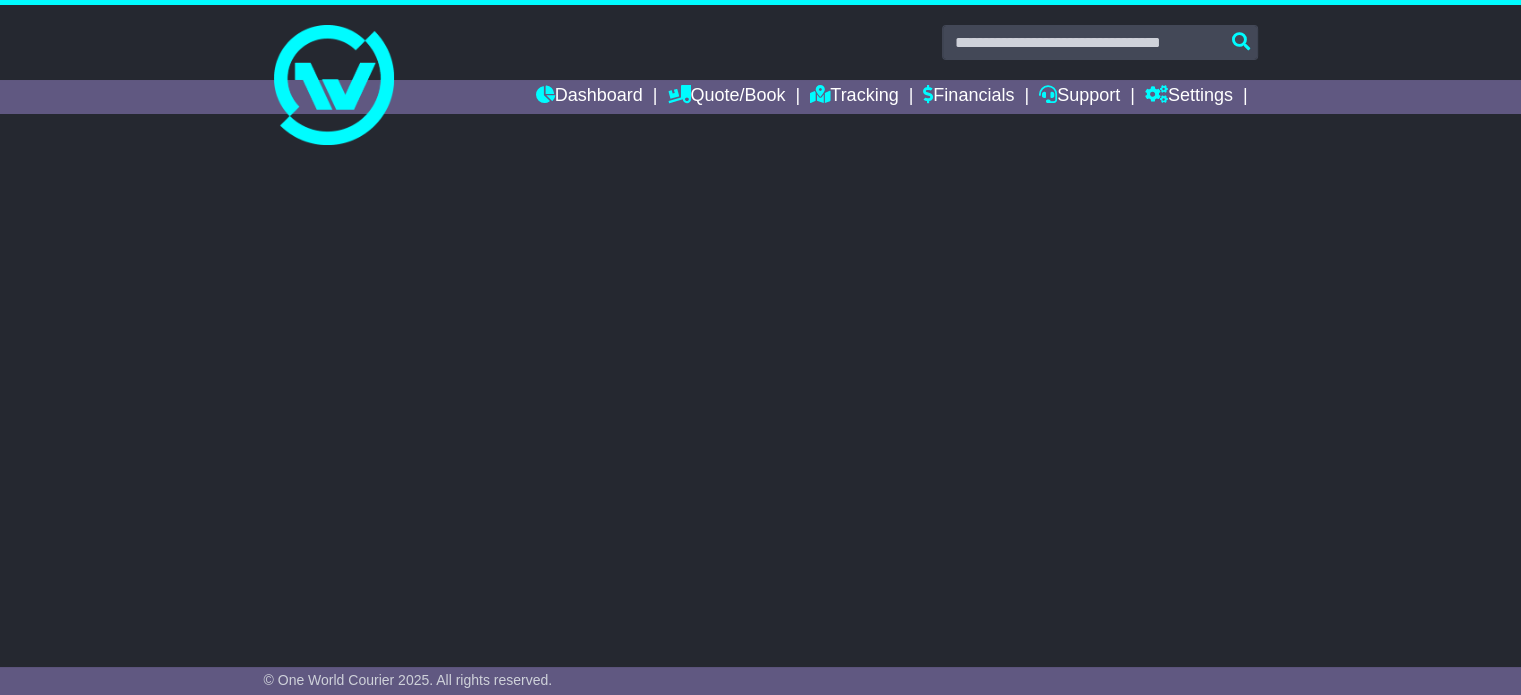 select on "**" 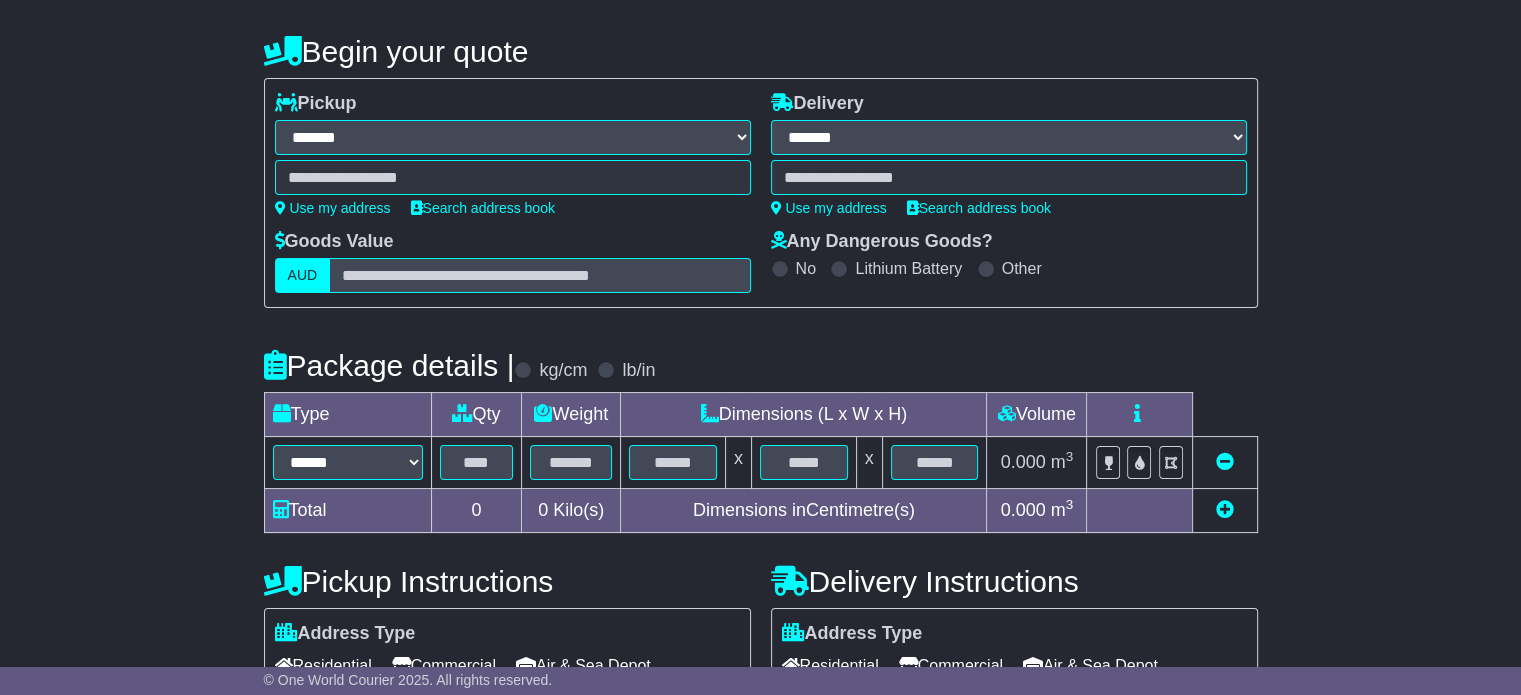 scroll, scrollTop: 0, scrollLeft: 0, axis: both 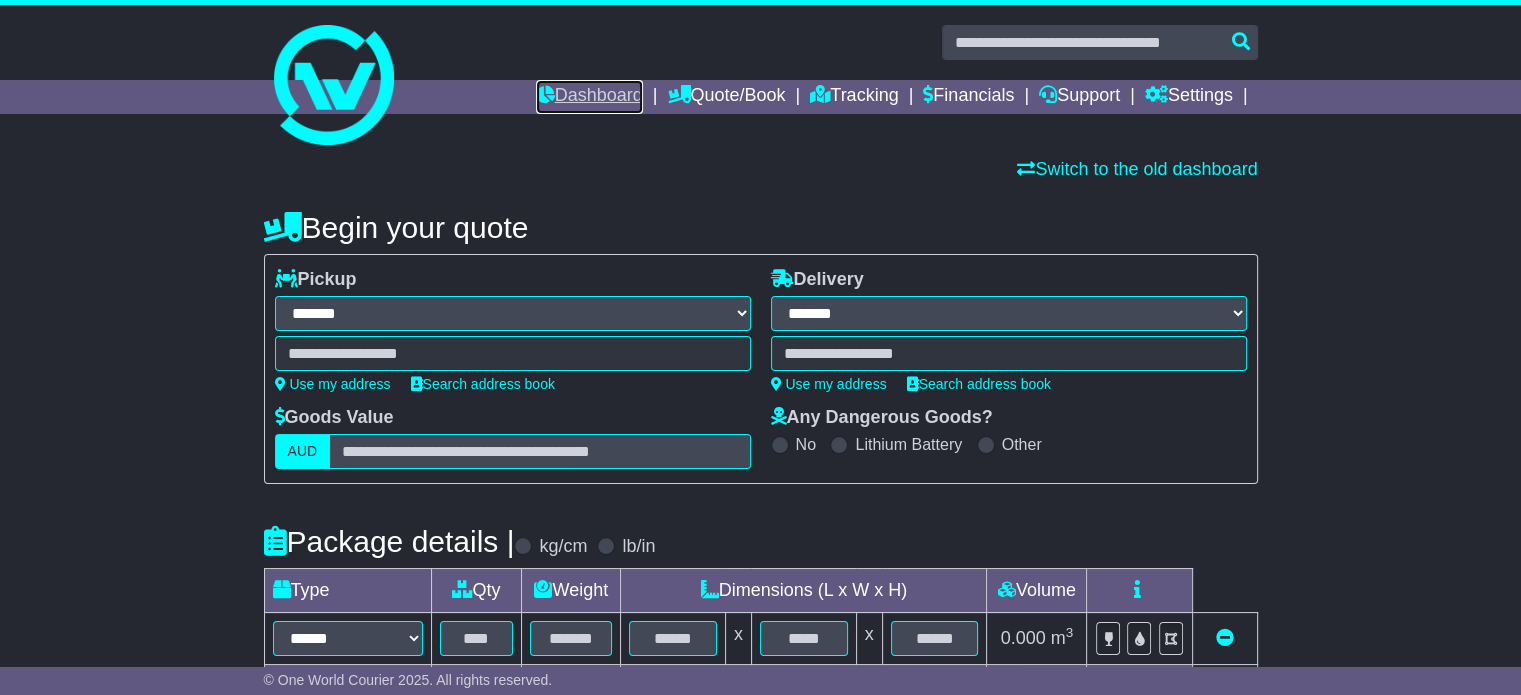 click on "Dashboard" at bounding box center (589, 97) 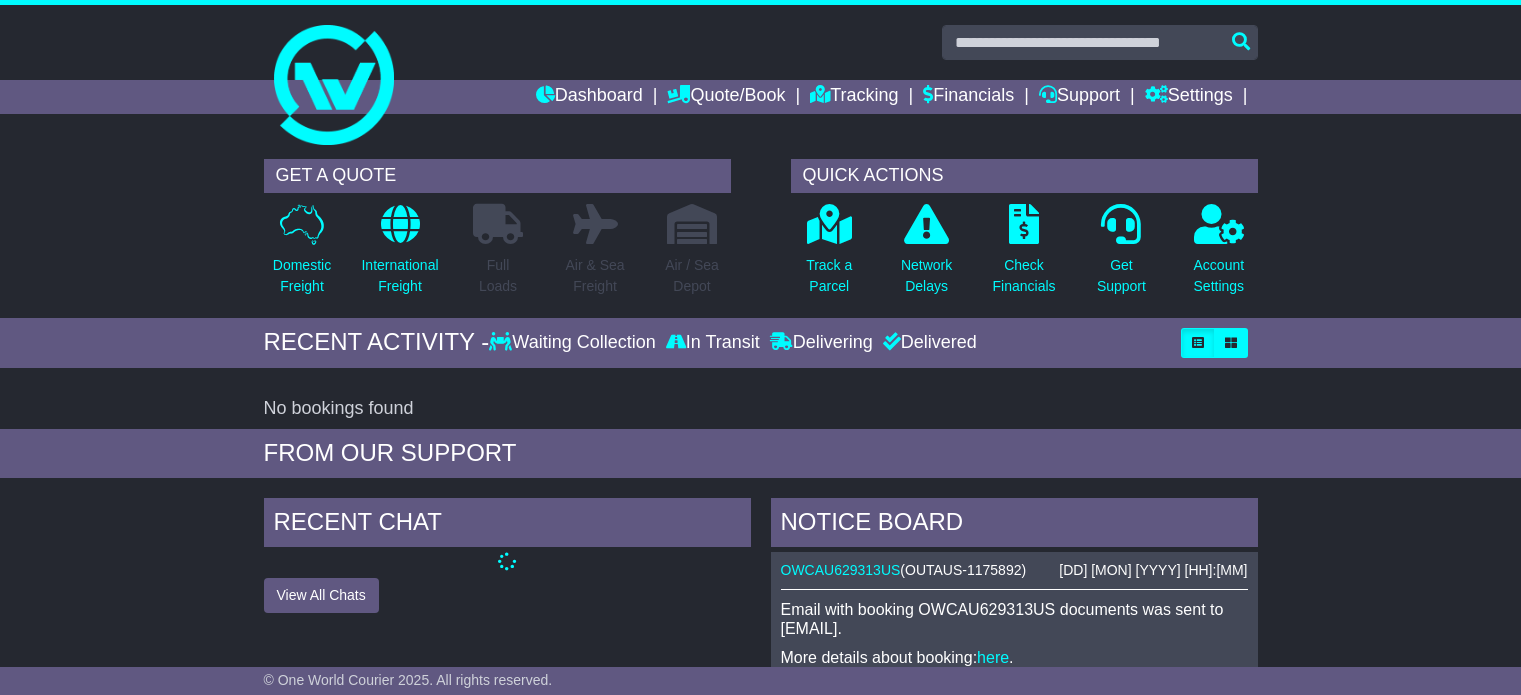 scroll, scrollTop: 0, scrollLeft: 0, axis: both 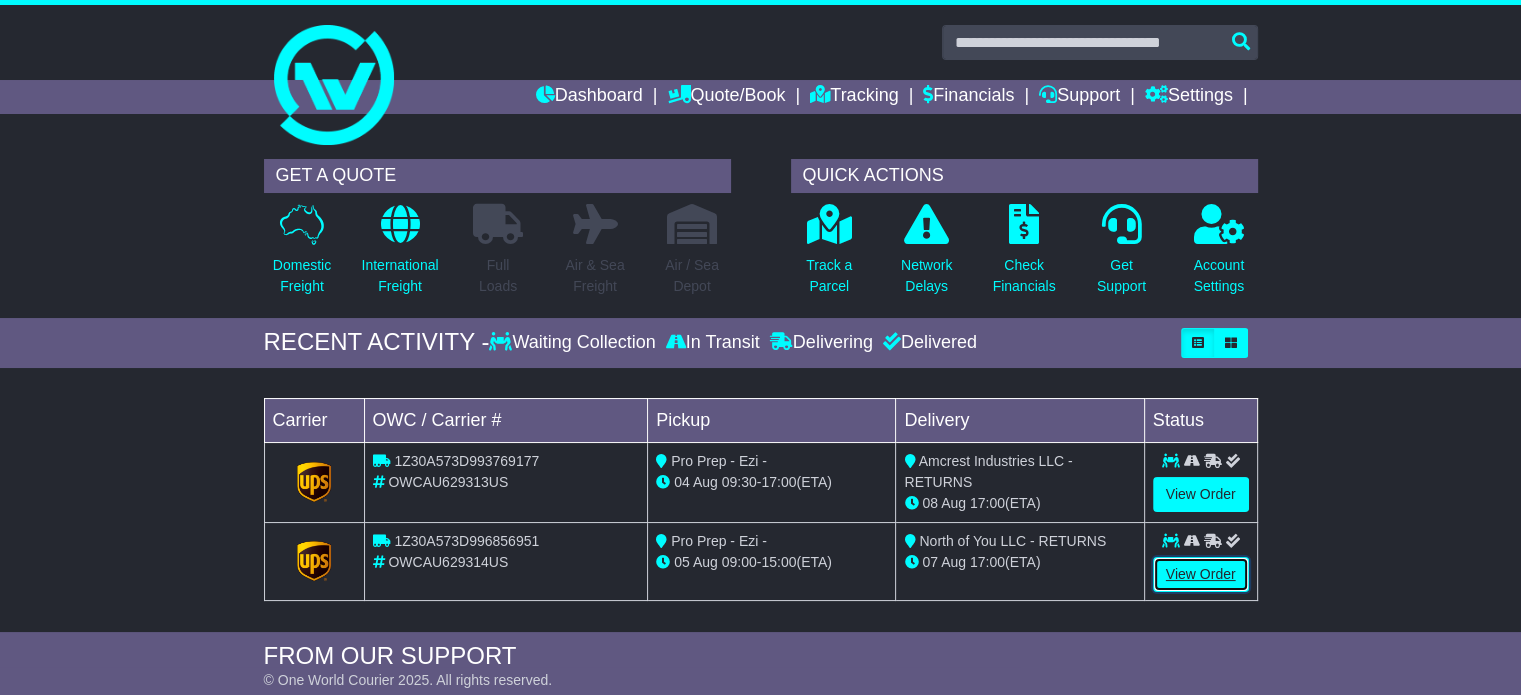 click on "View Order" at bounding box center (1201, 574) 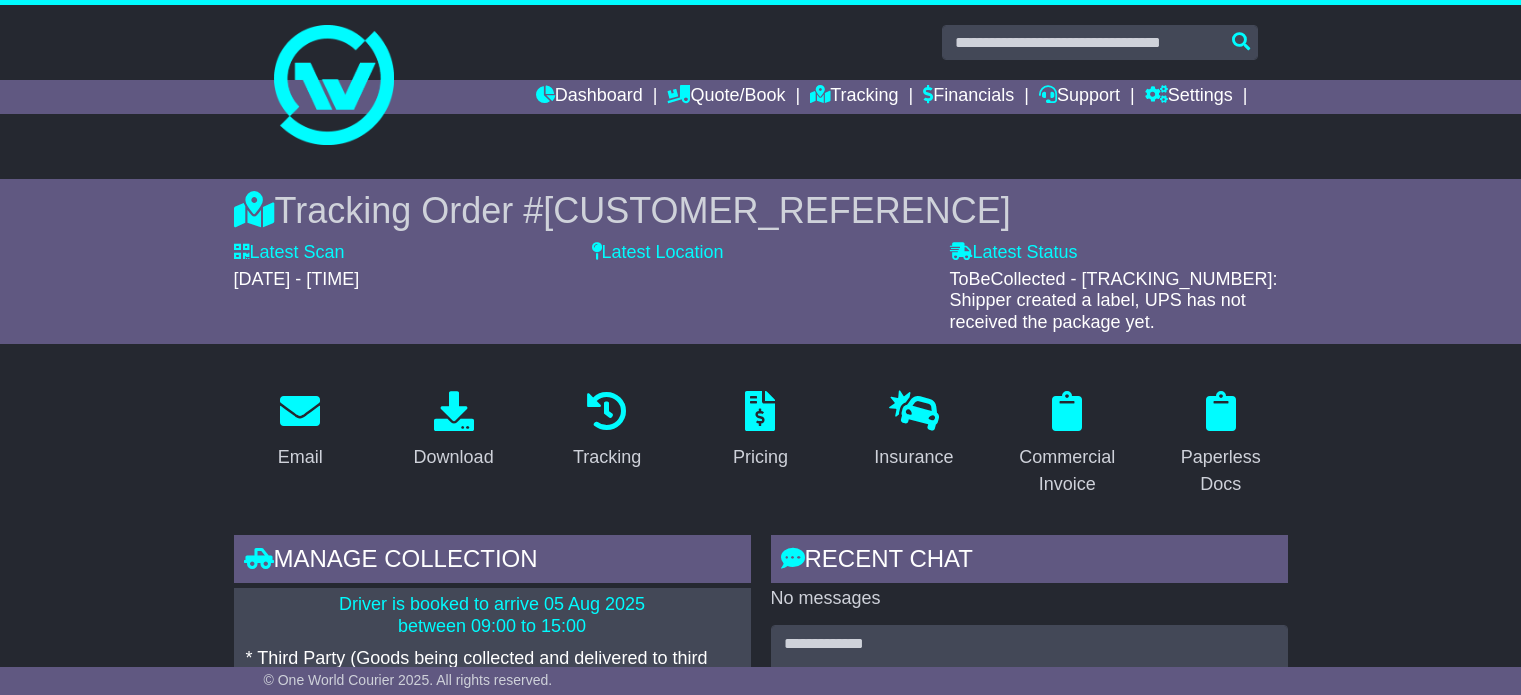 scroll, scrollTop: 0, scrollLeft: 0, axis: both 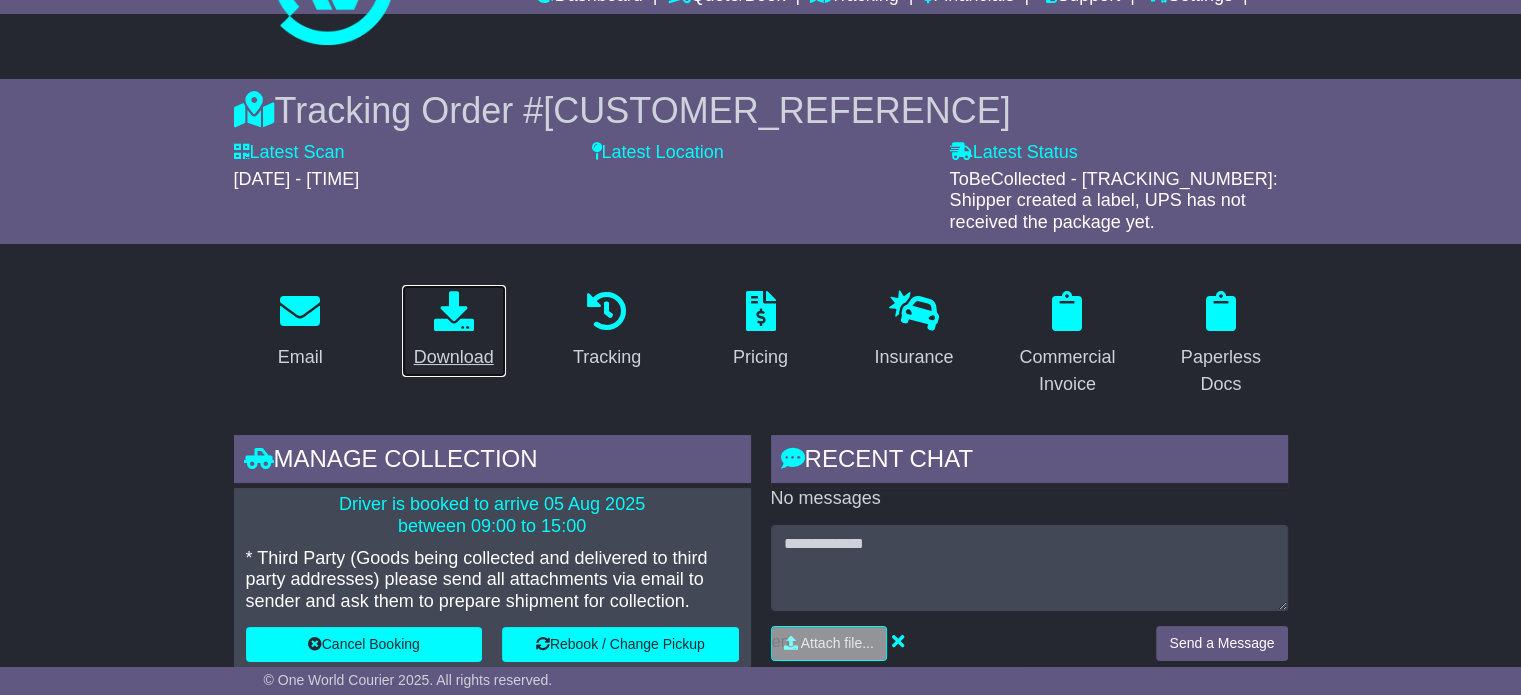 click at bounding box center [454, 311] 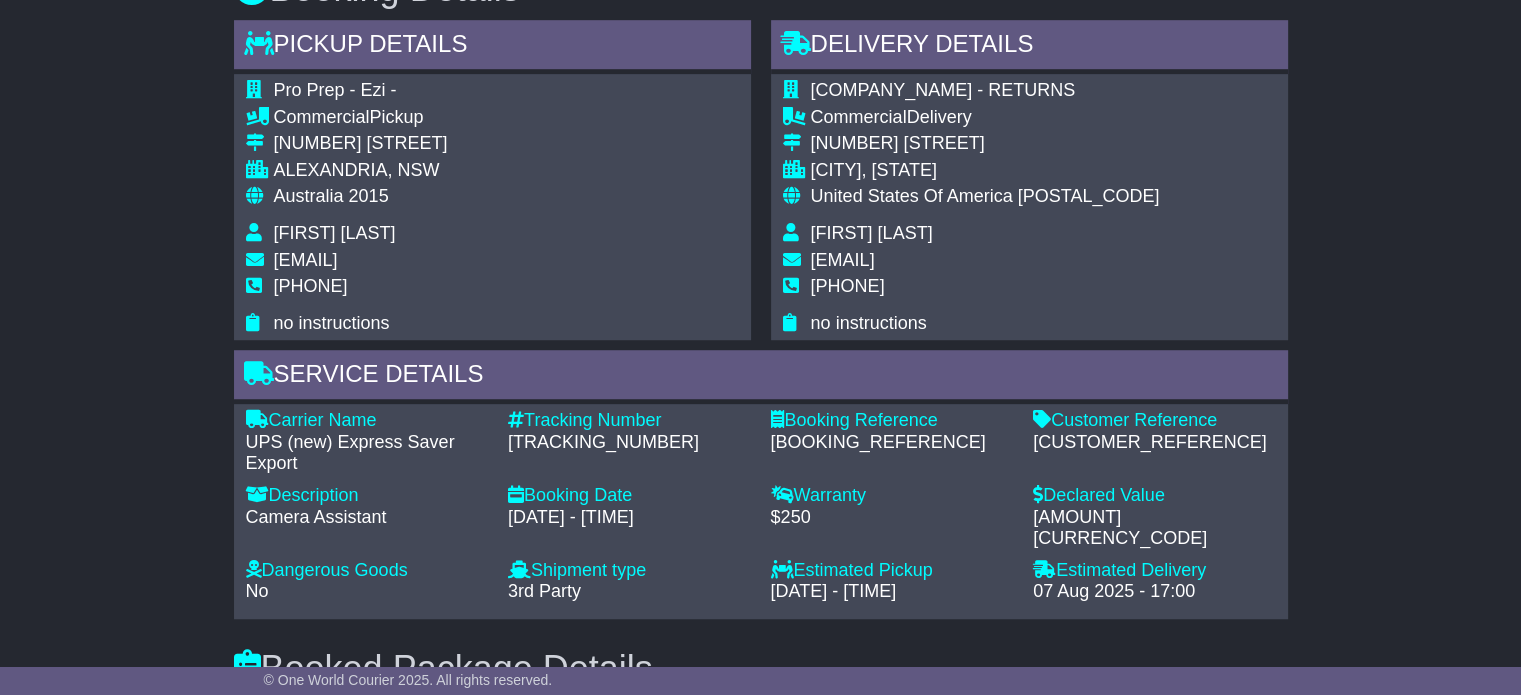 scroll, scrollTop: 1400, scrollLeft: 0, axis: vertical 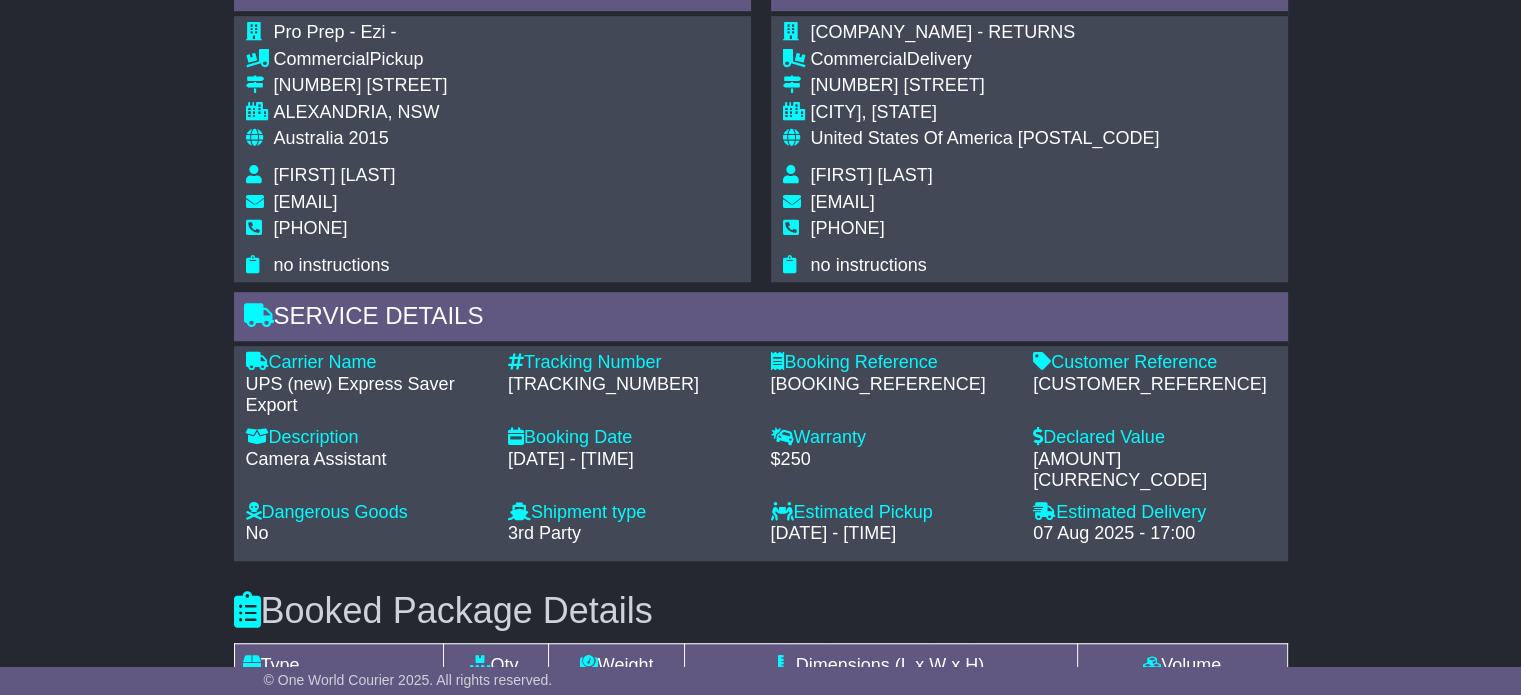click on "[TRACKING_NUMBER]" at bounding box center (629, 385) 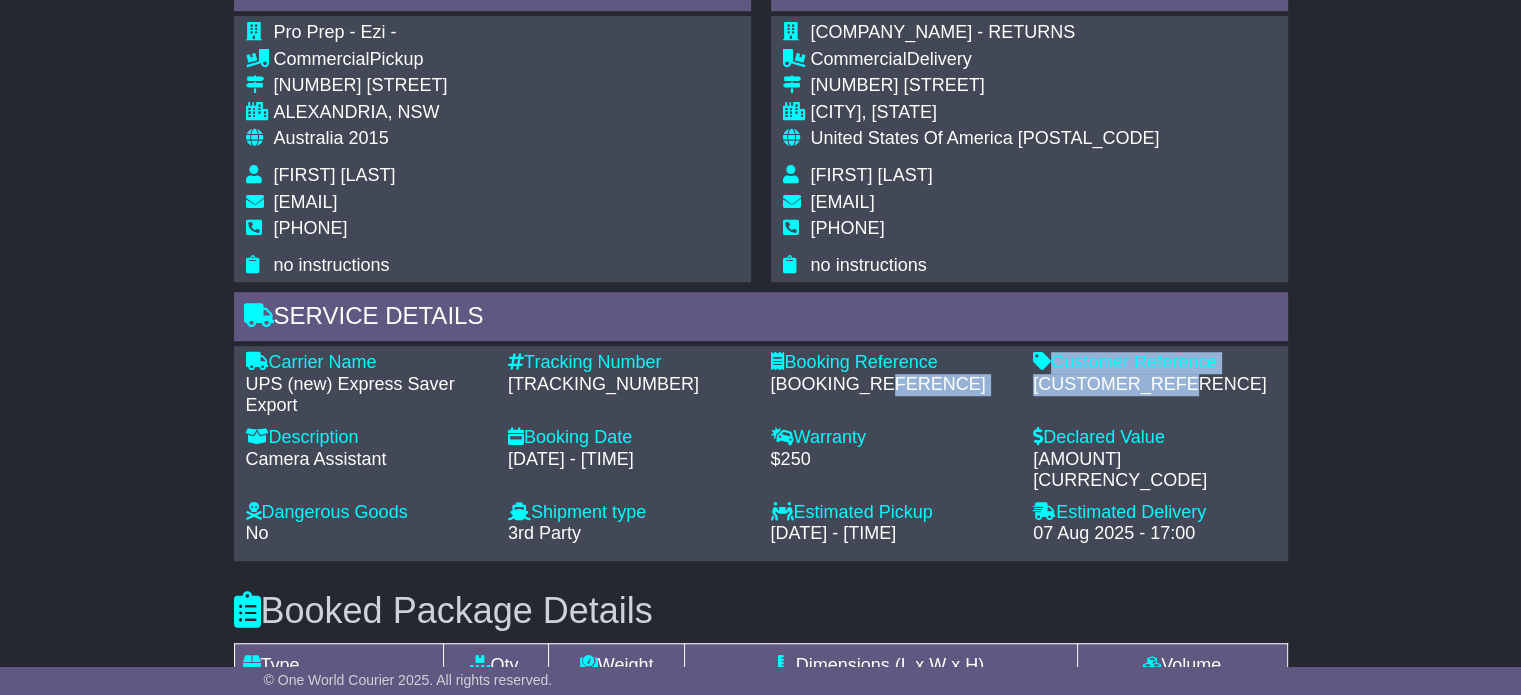 drag, startPoint x: 1189, startPoint y: 378, endPoint x: 1016, endPoint y: 378, distance: 173 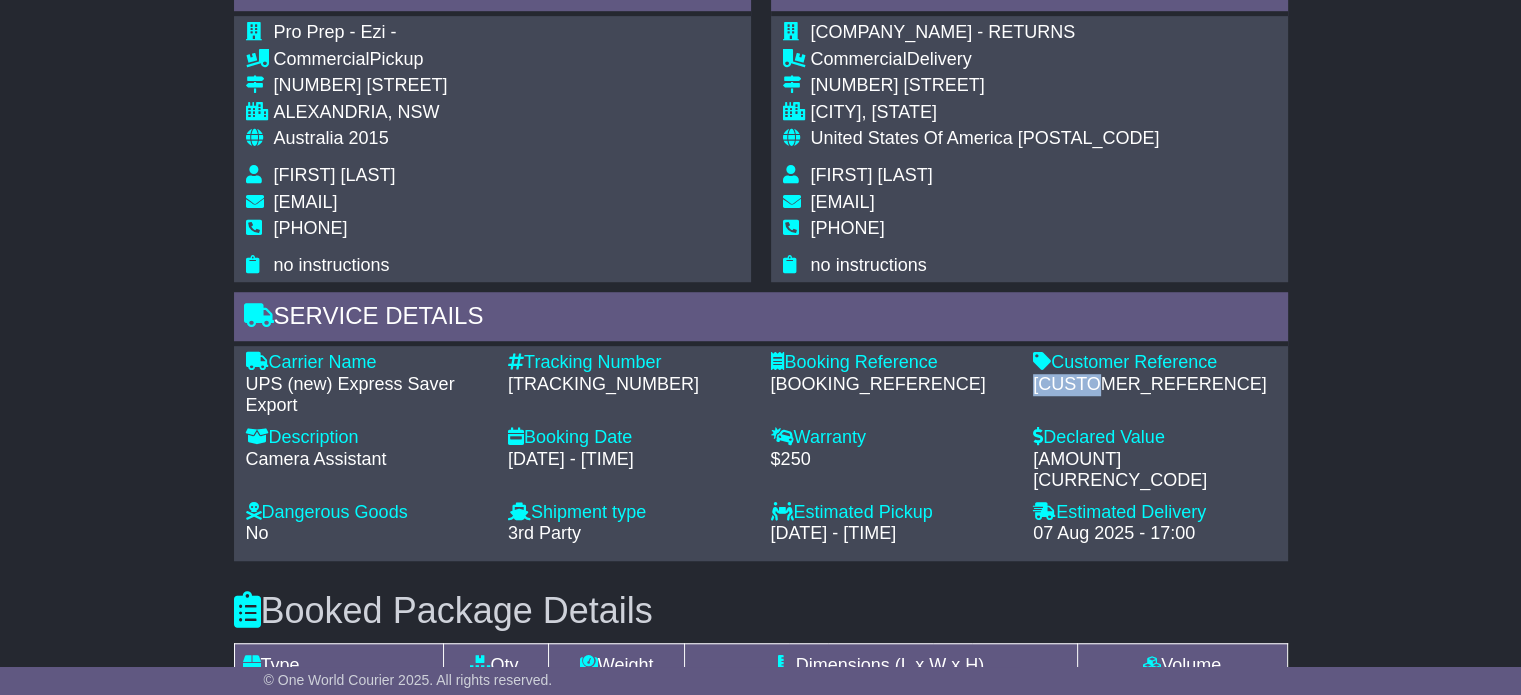 click on "OUTAUS-1175908" at bounding box center (1154, 385) 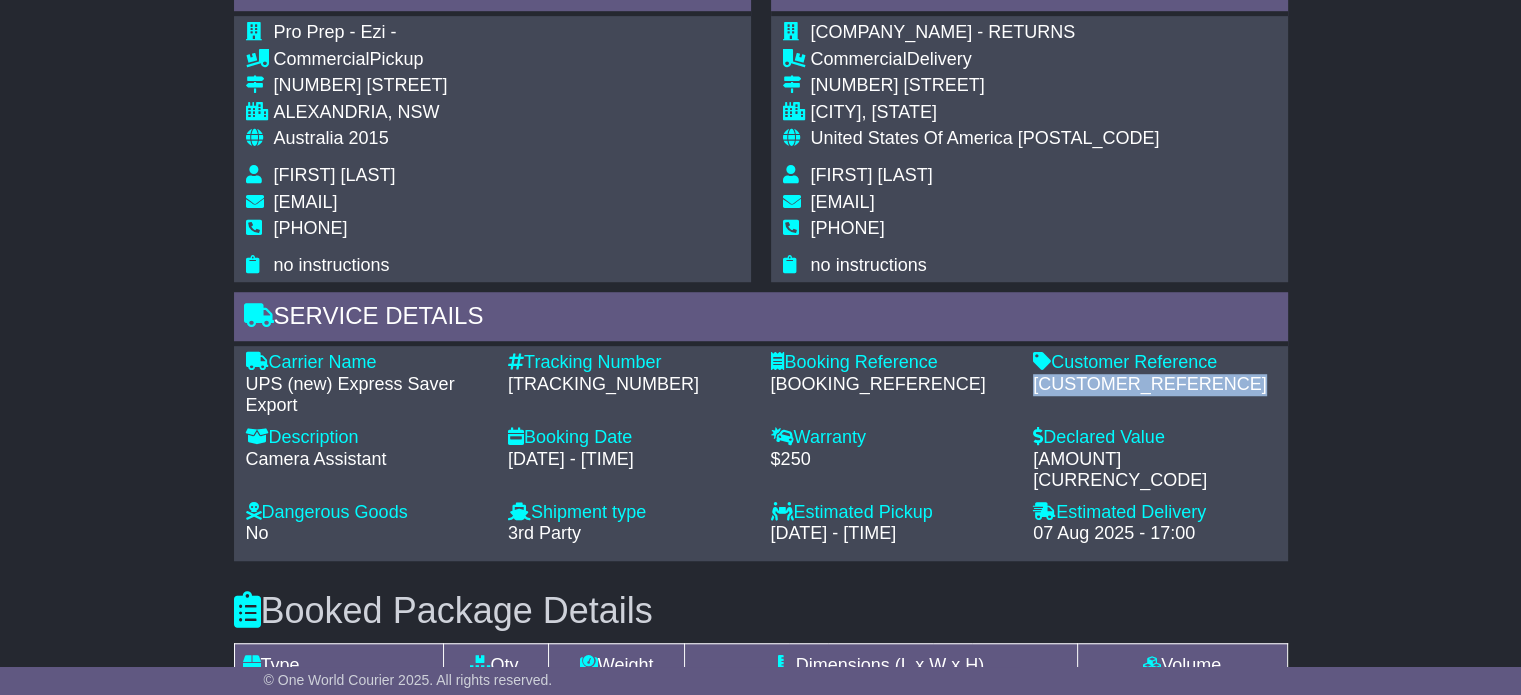 click on "OUTAUS-1175908" at bounding box center (1154, 385) 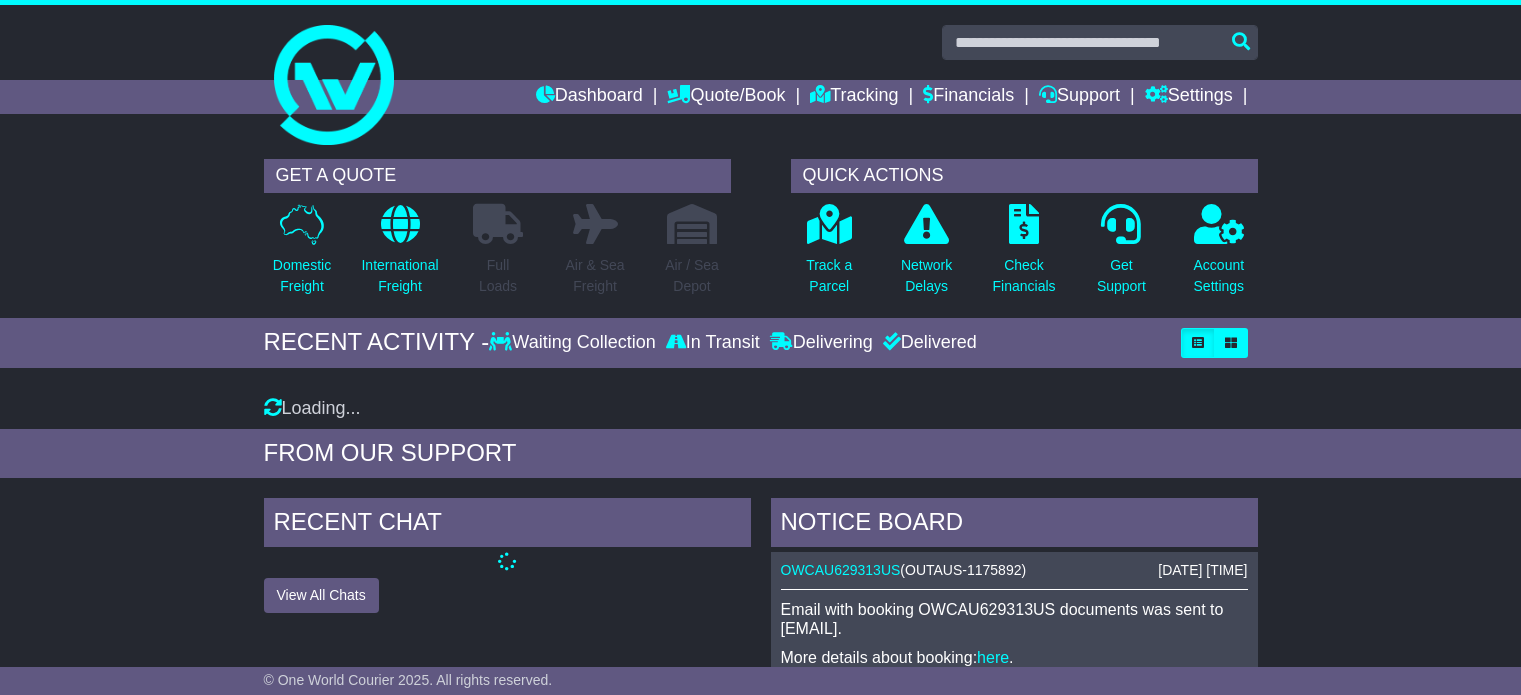 scroll, scrollTop: 0, scrollLeft: 0, axis: both 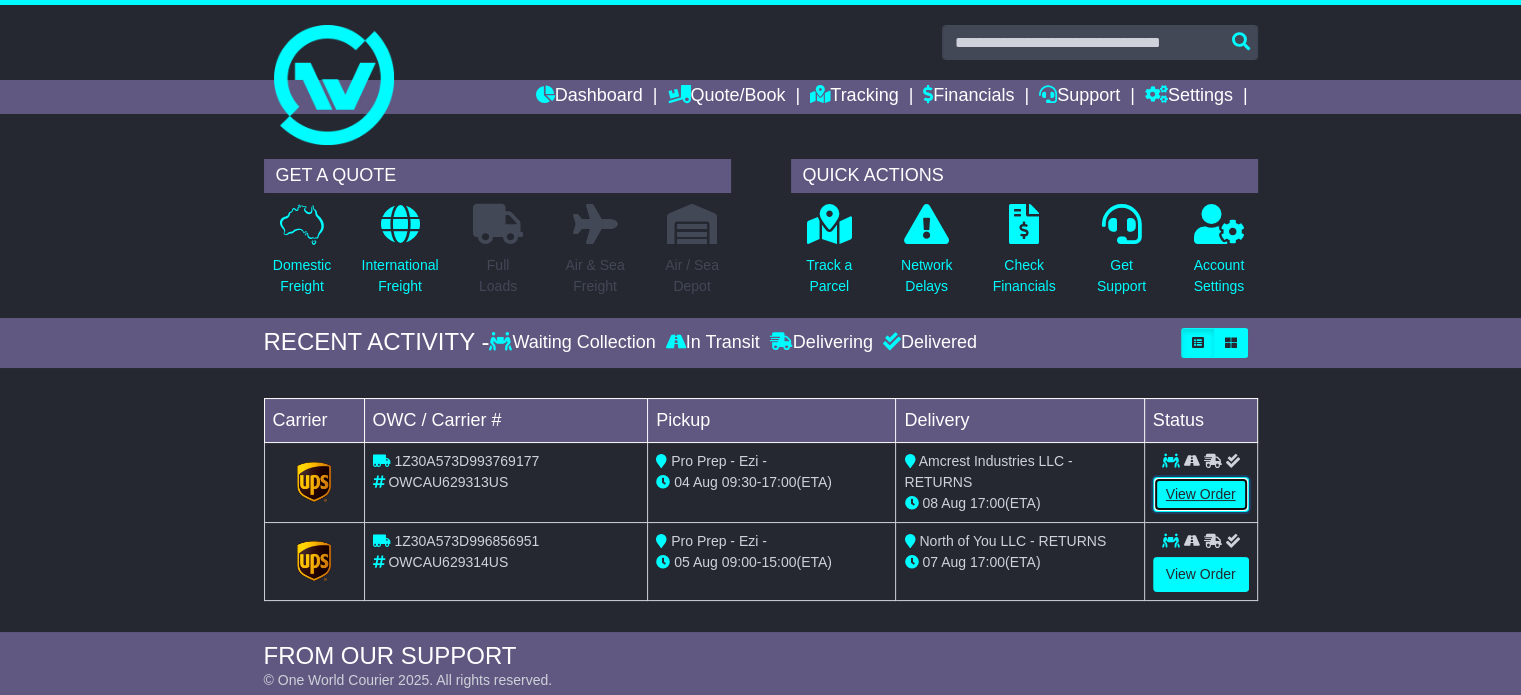 click on "View Order" at bounding box center [1201, 494] 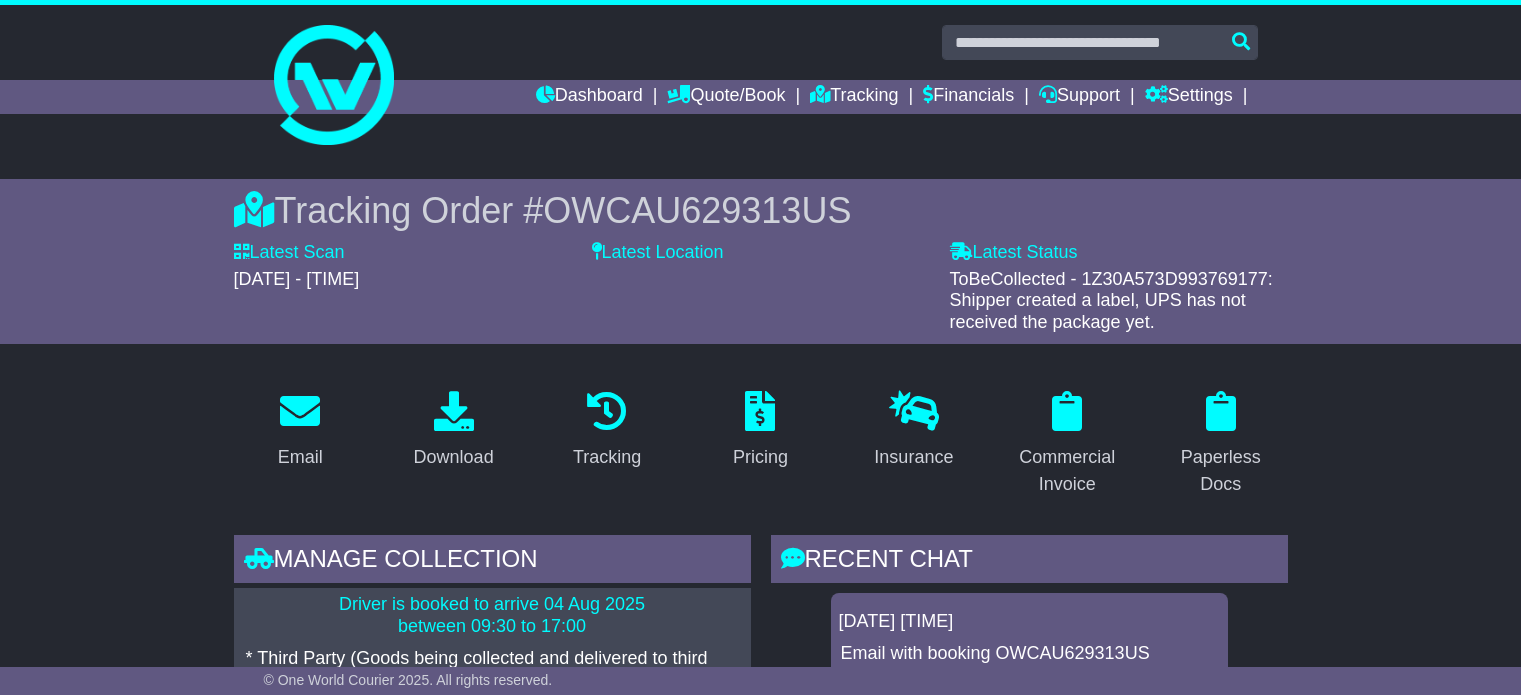 scroll, scrollTop: 0, scrollLeft: 0, axis: both 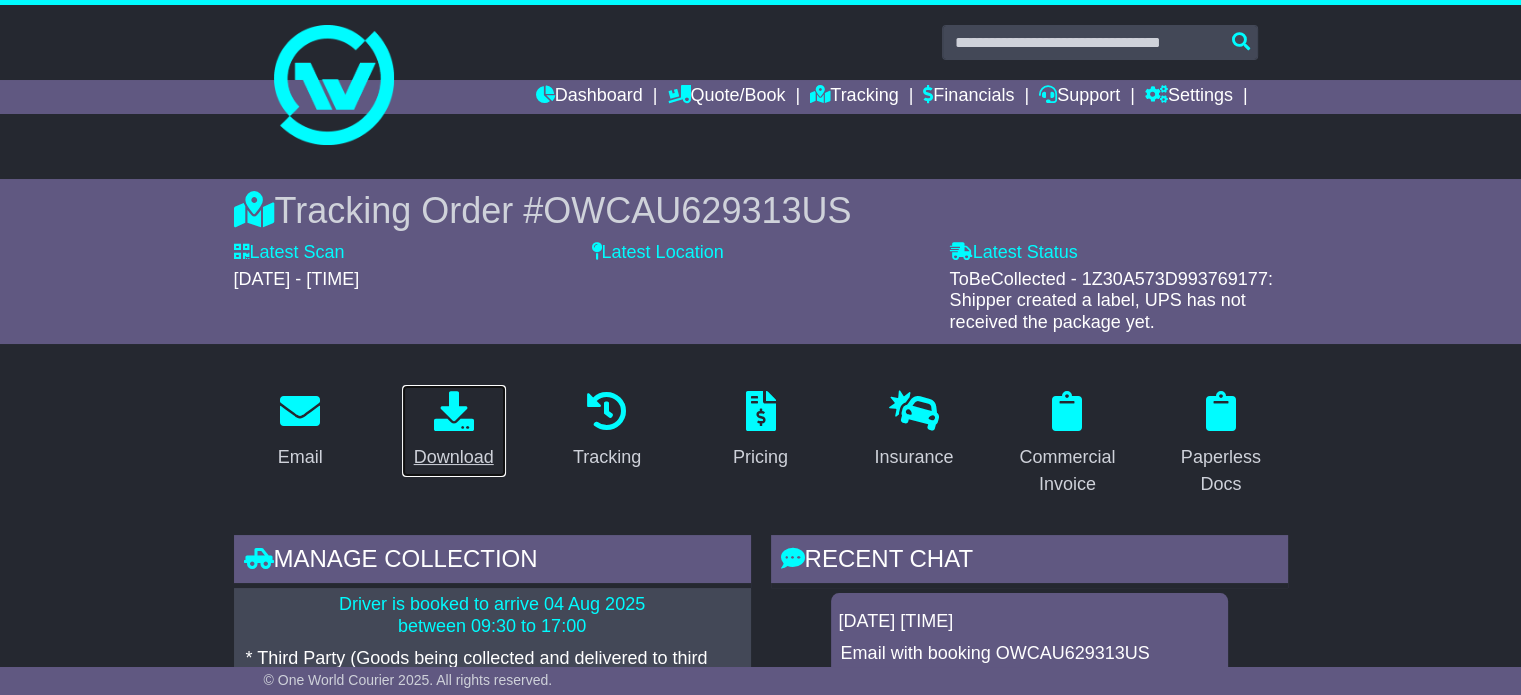 click on "Download" at bounding box center (454, 457) 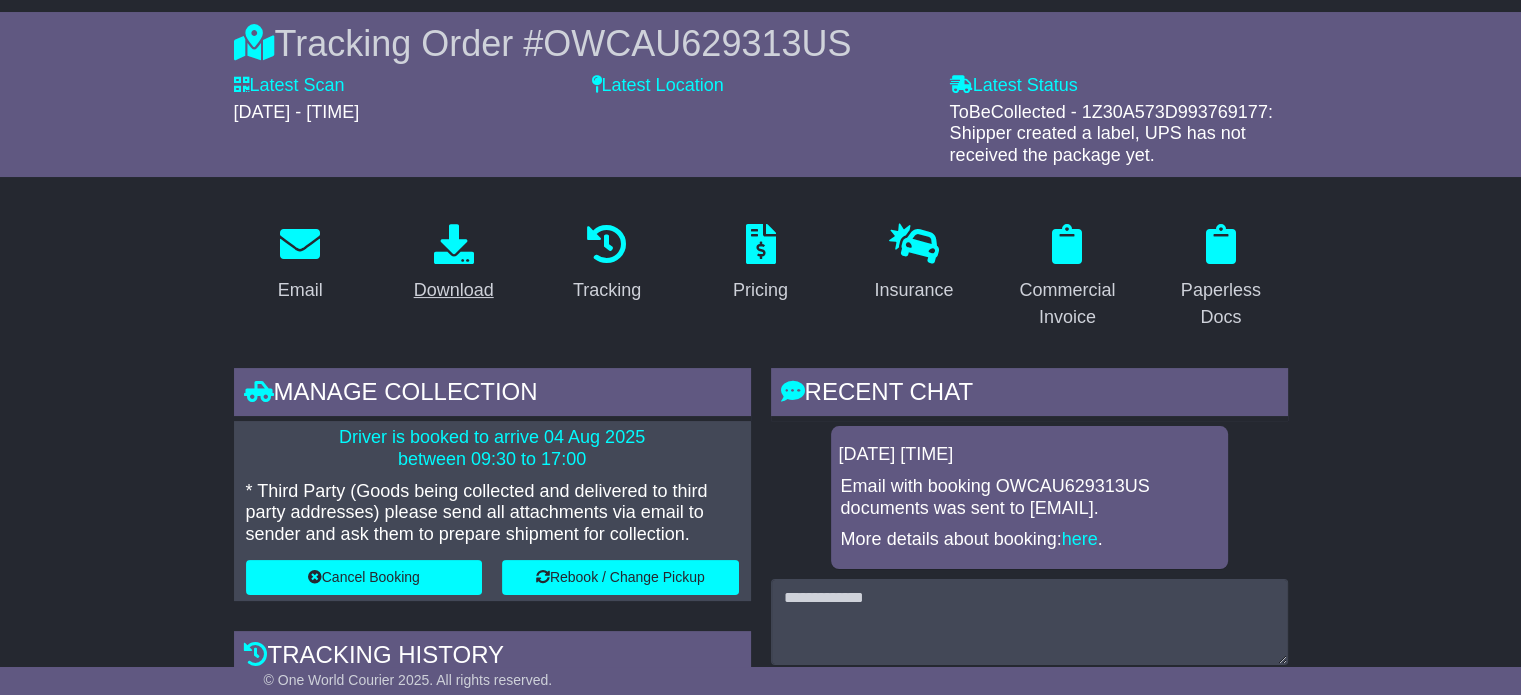 scroll, scrollTop: 200, scrollLeft: 0, axis: vertical 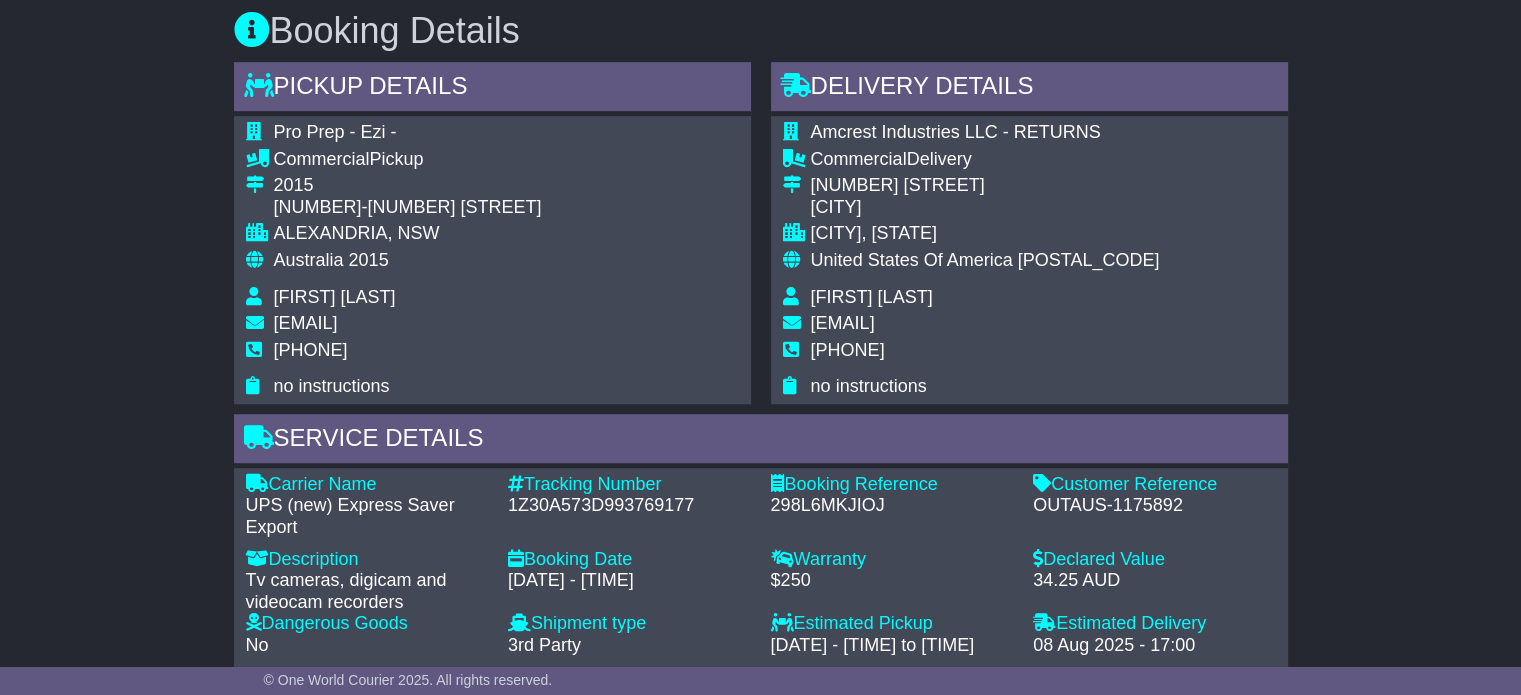 click on "OUTAUS-1175892" at bounding box center [1154, 506] 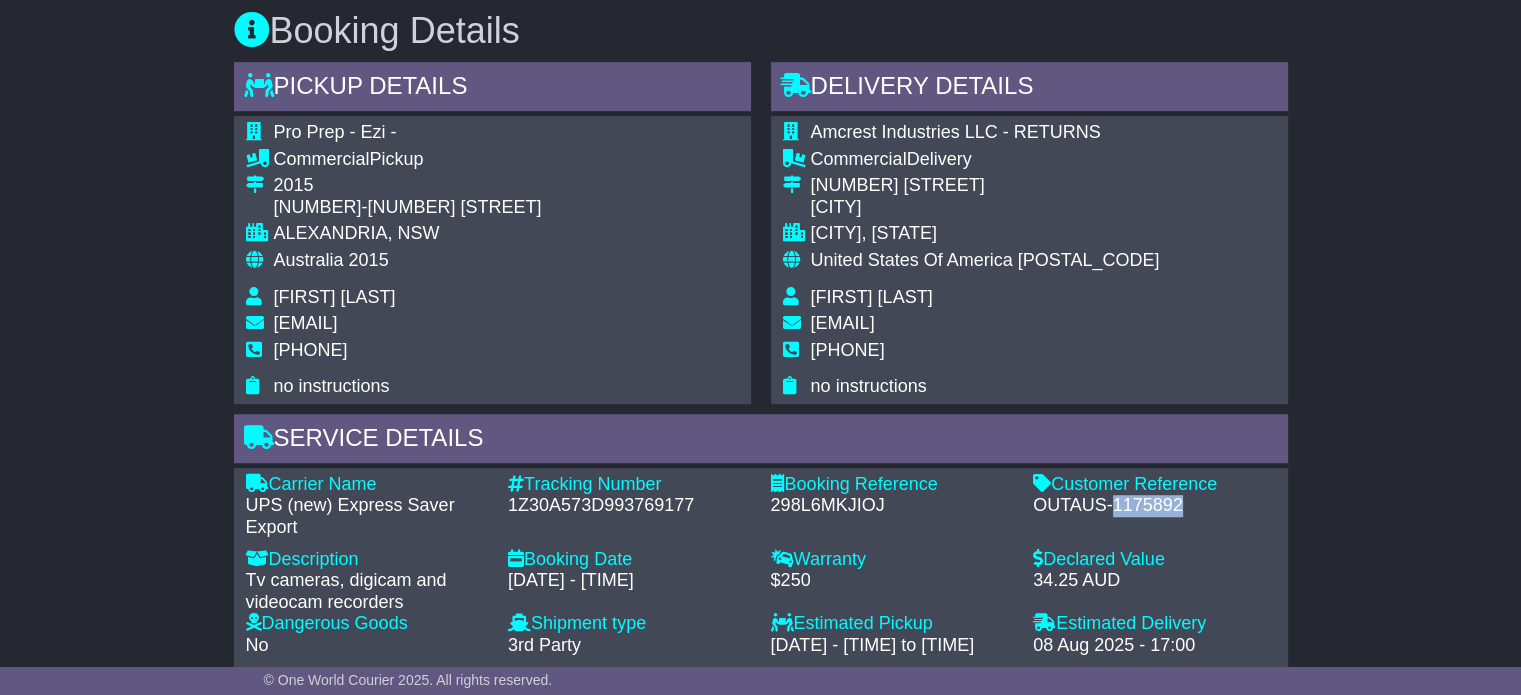 click on "OUTAUS-1175892" at bounding box center (1154, 506) 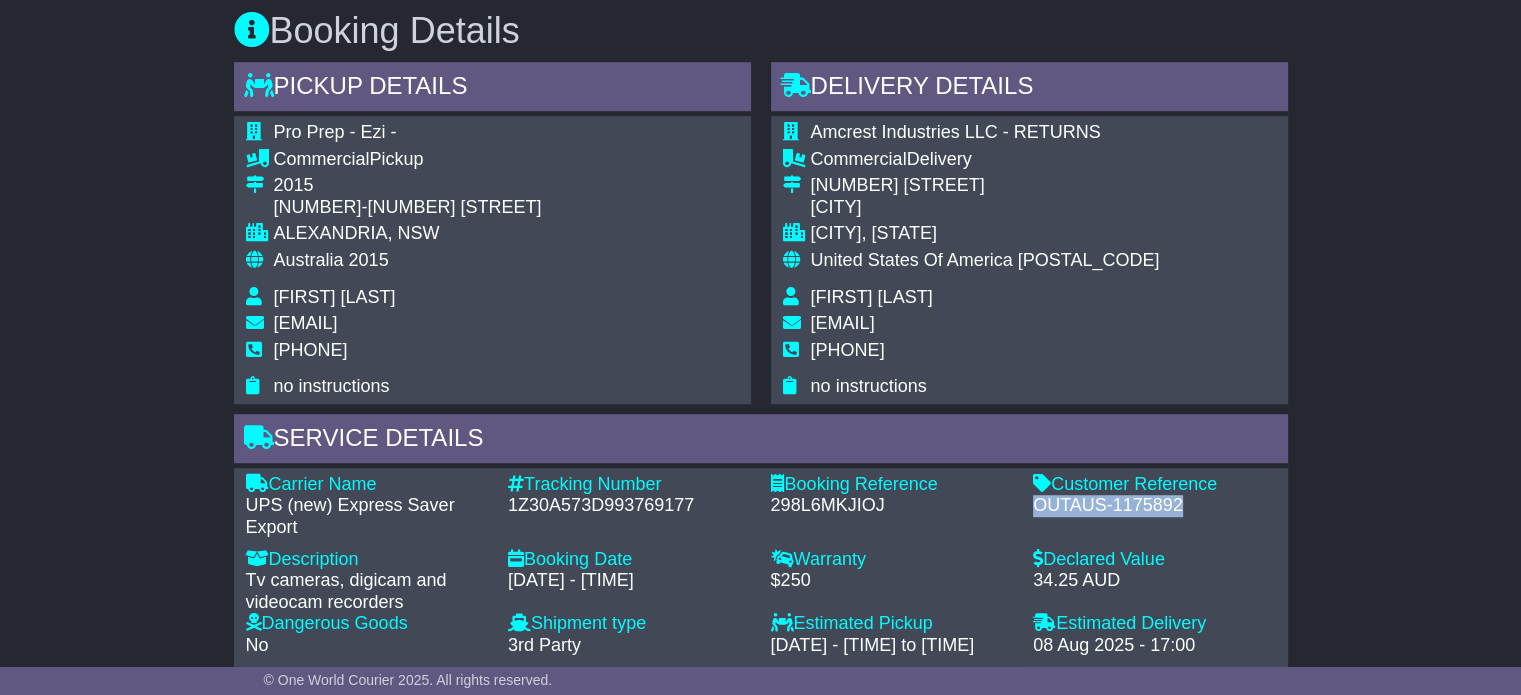 click on "OUTAUS-1175892" at bounding box center [1154, 506] 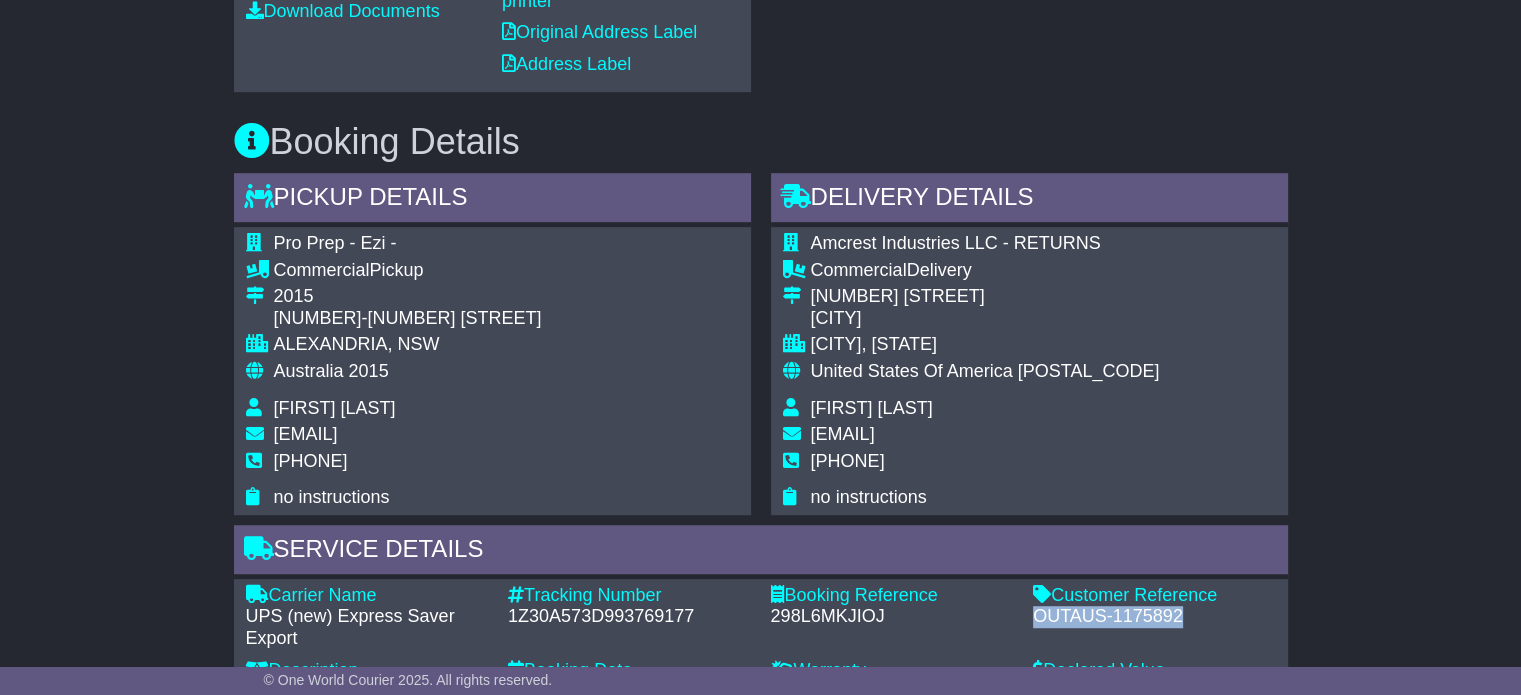 scroll, scrollTop: 1400, scrollLeft: 0, axis: vertical 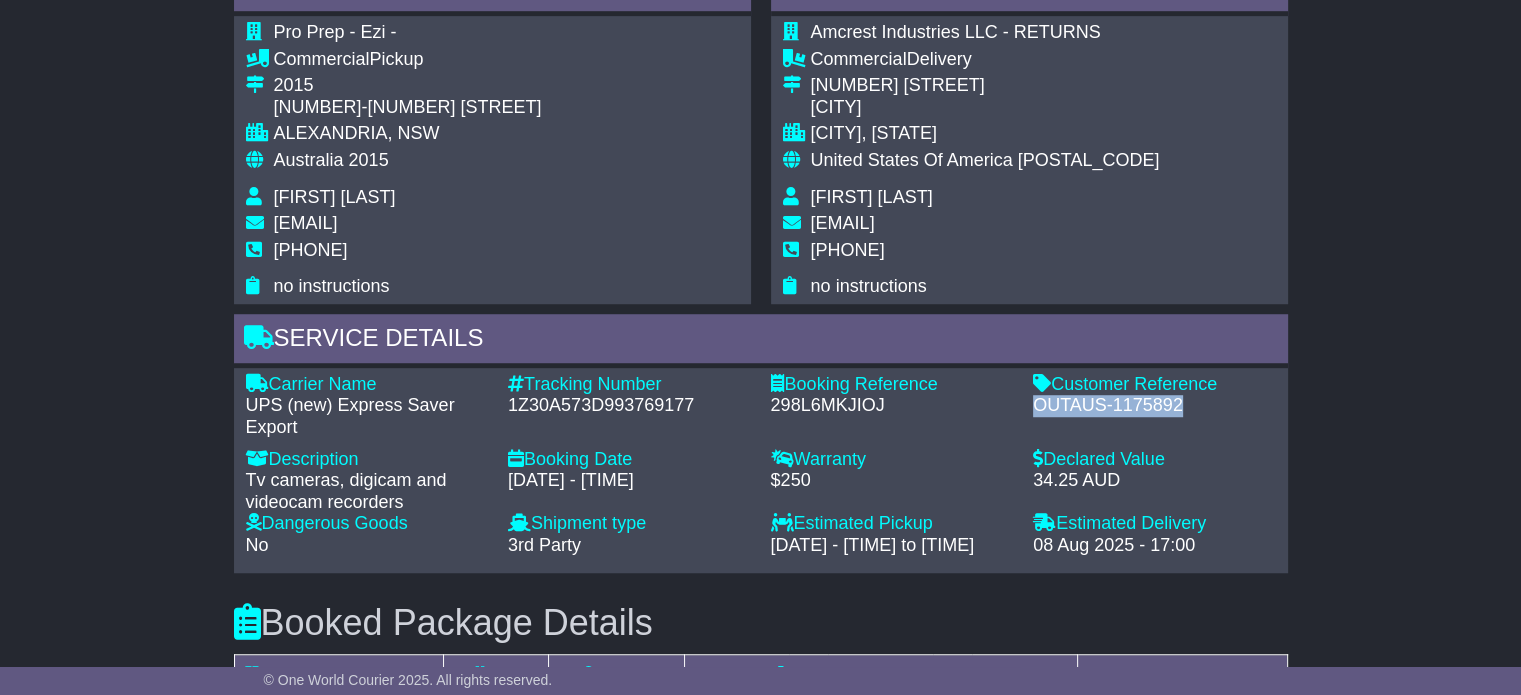 copy on "OUTAUS-1175892" 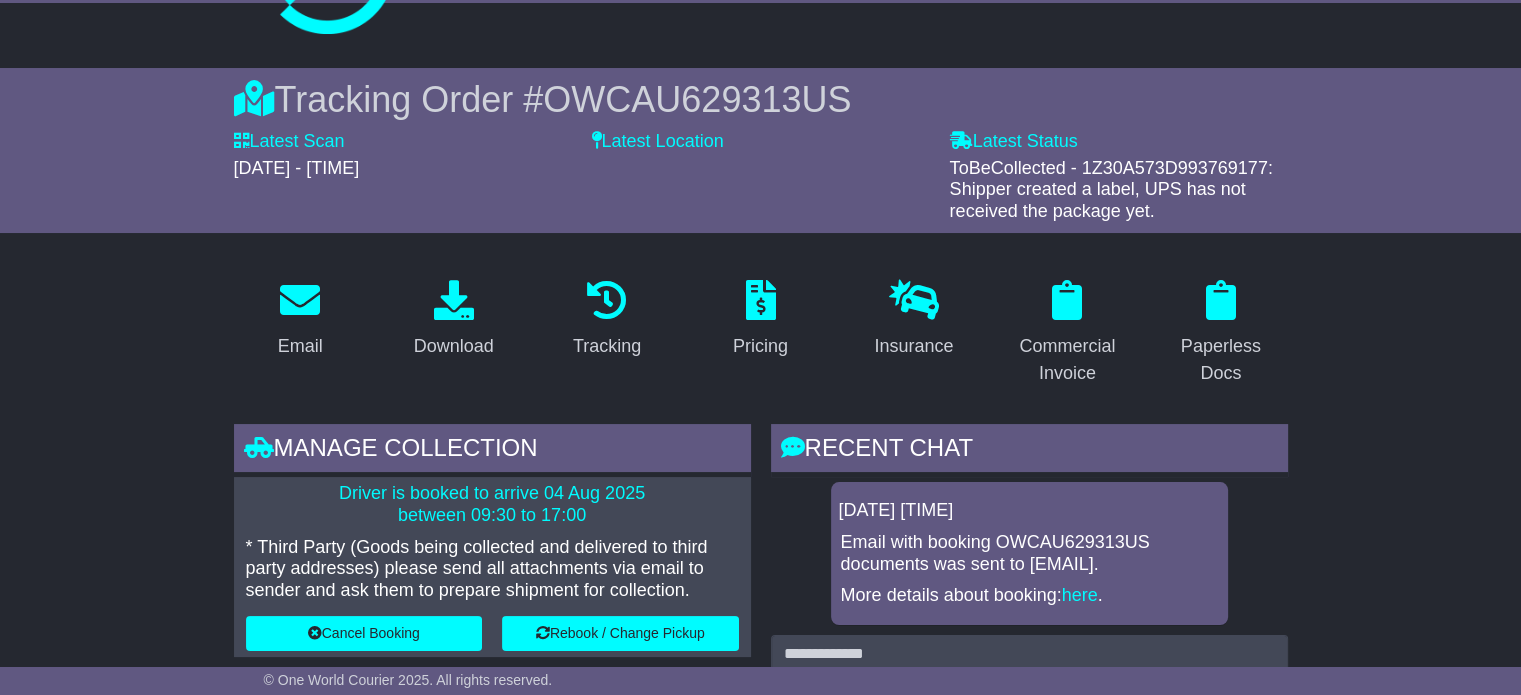 scroll, scrollTop: 0, scrollLeft: 0, axis: both 